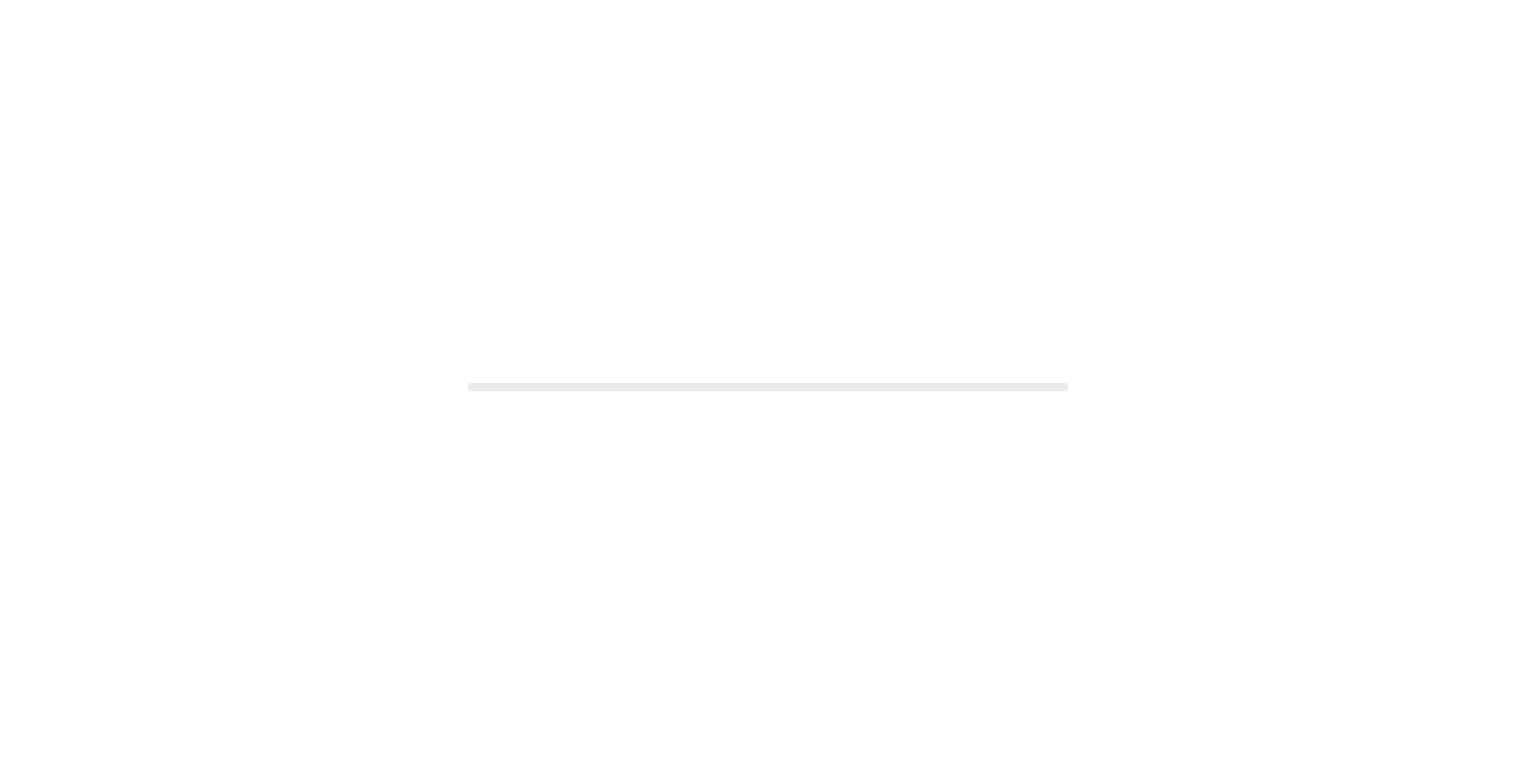 scroll, scrollTop: 0, scrollLeft: 0, axis: both 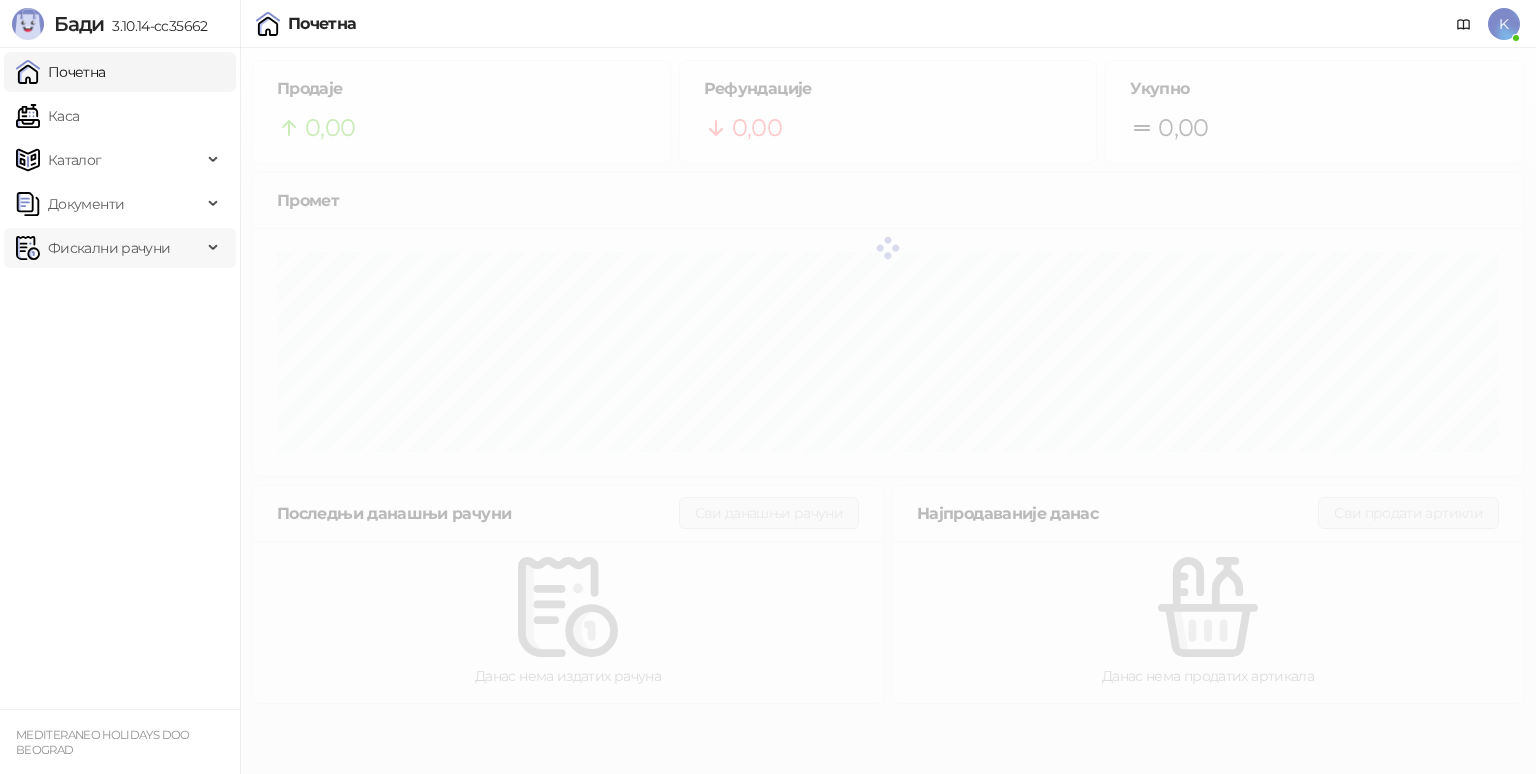 click on "Фискални рачуни" at bounding box center [109, 248] 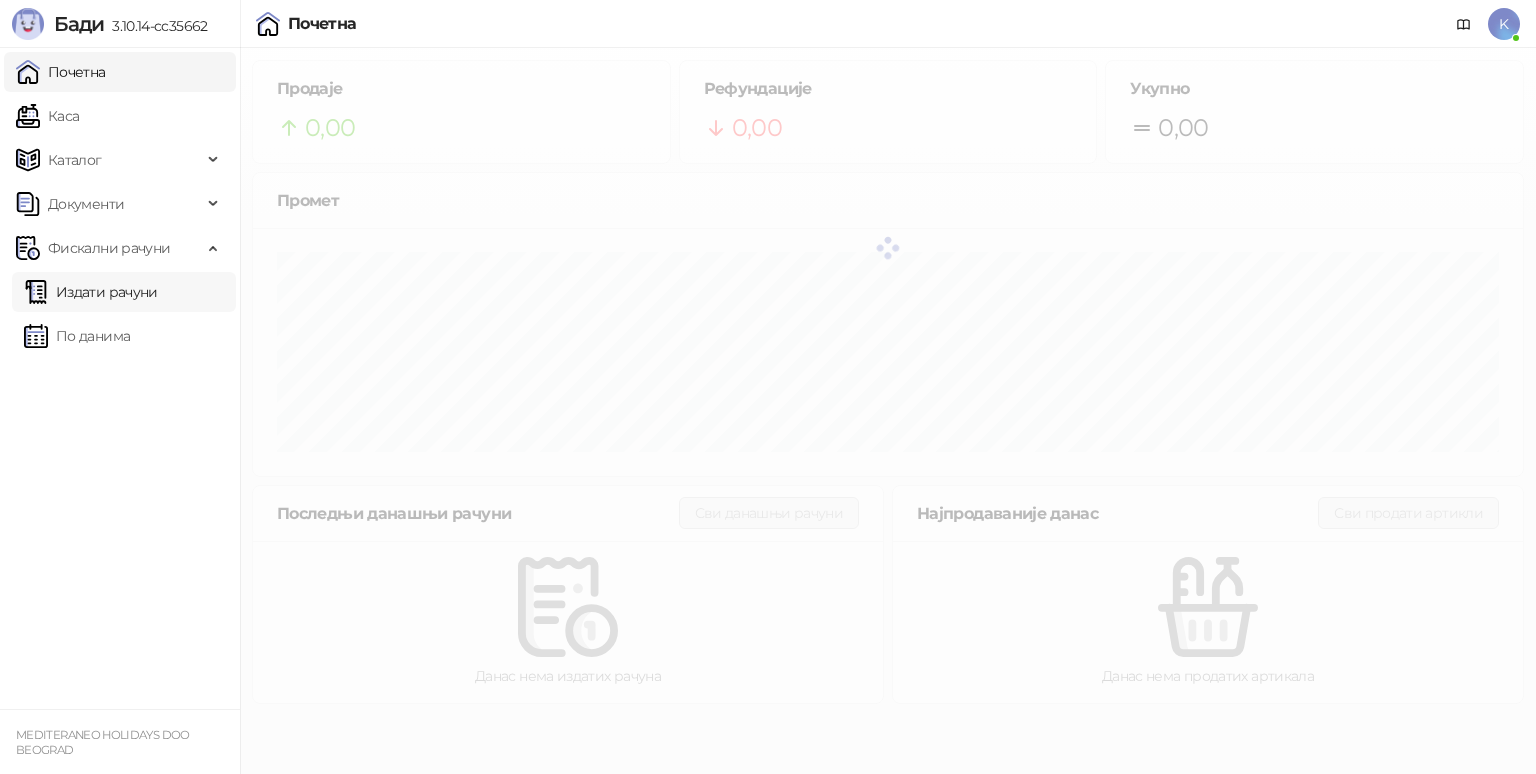 click on "Издати рачуни" at bounding box center (91, 292) 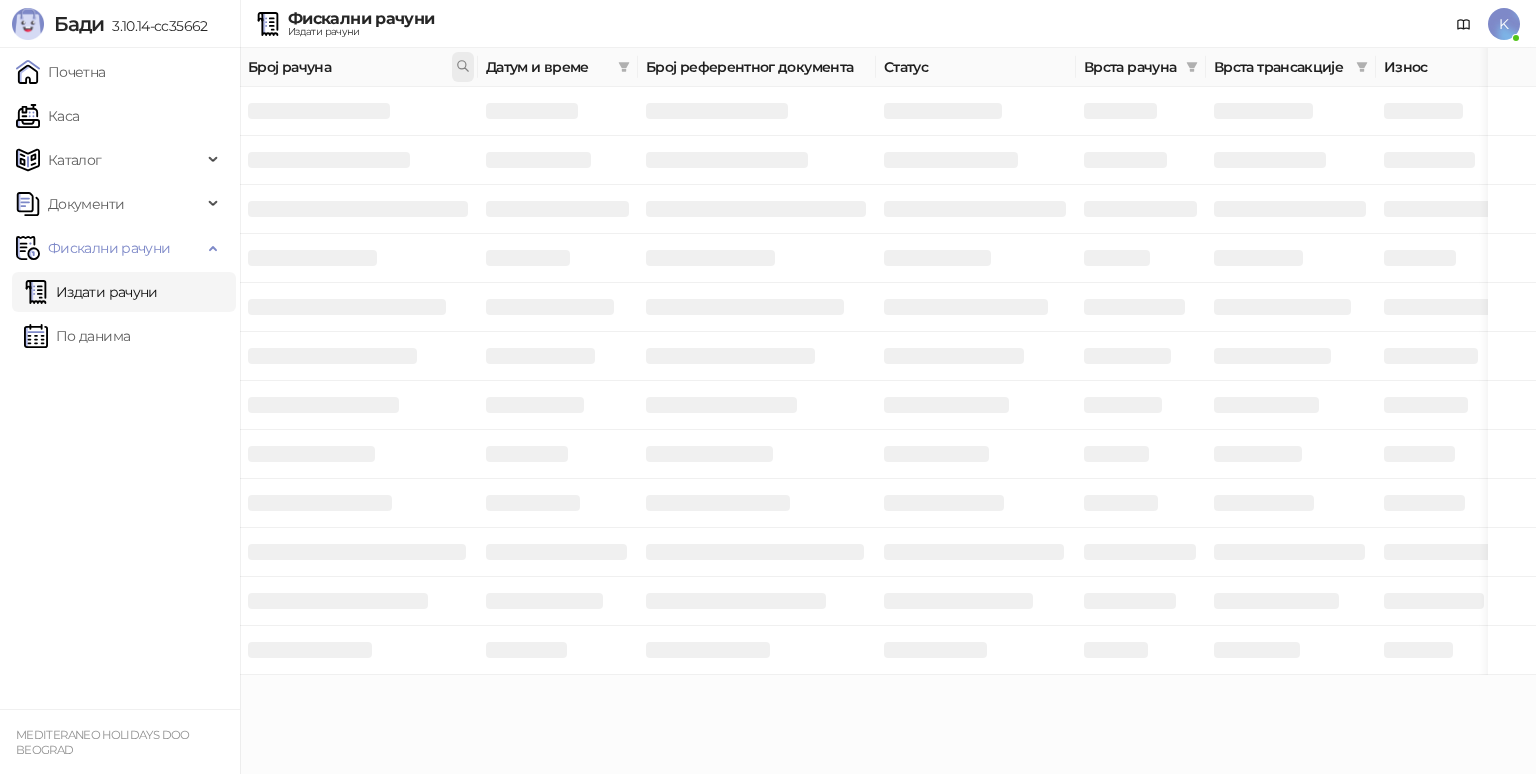 click 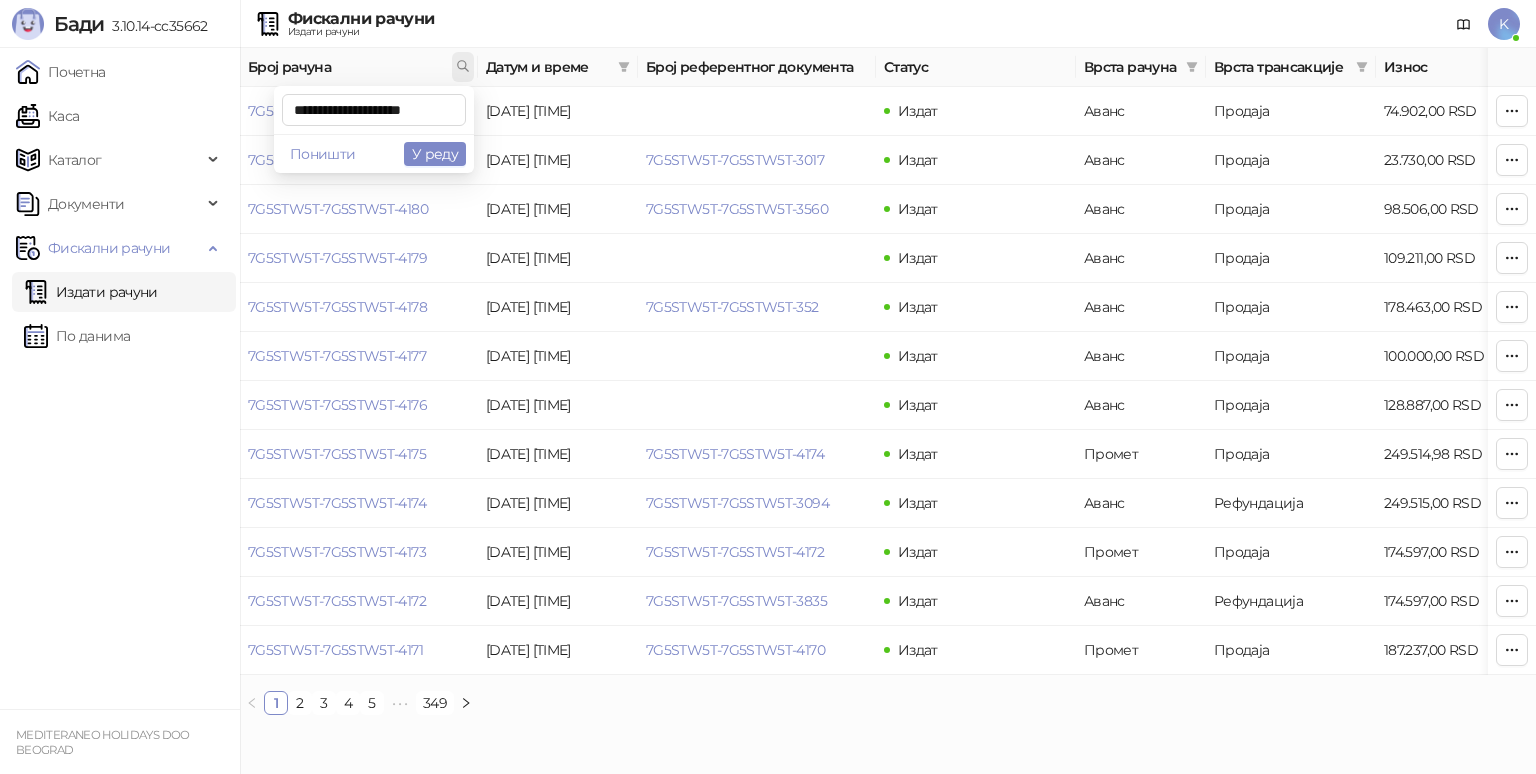 scroll, scrollTop: 0, scrollLeft: 1, axis: horizontal 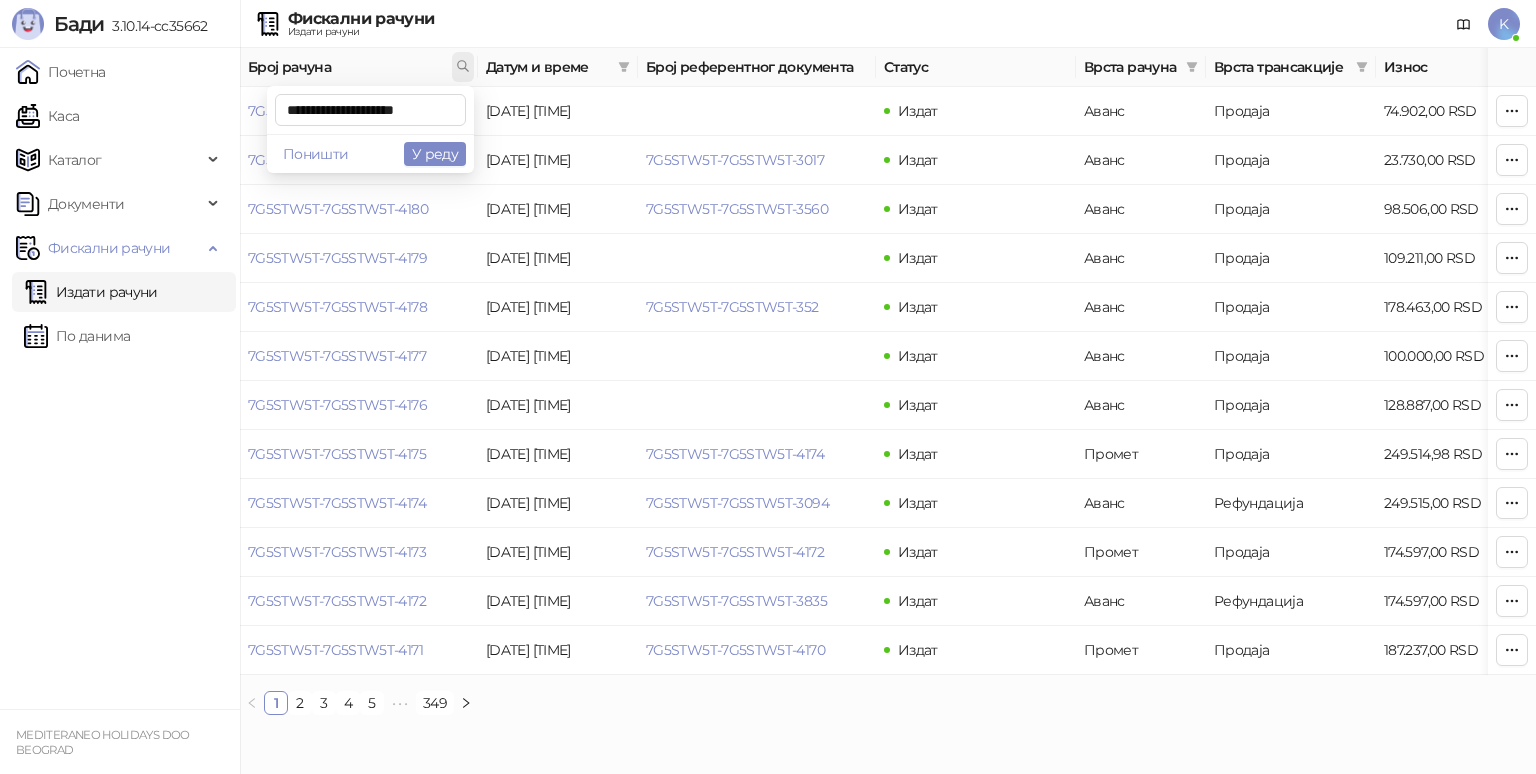 type on "**********" 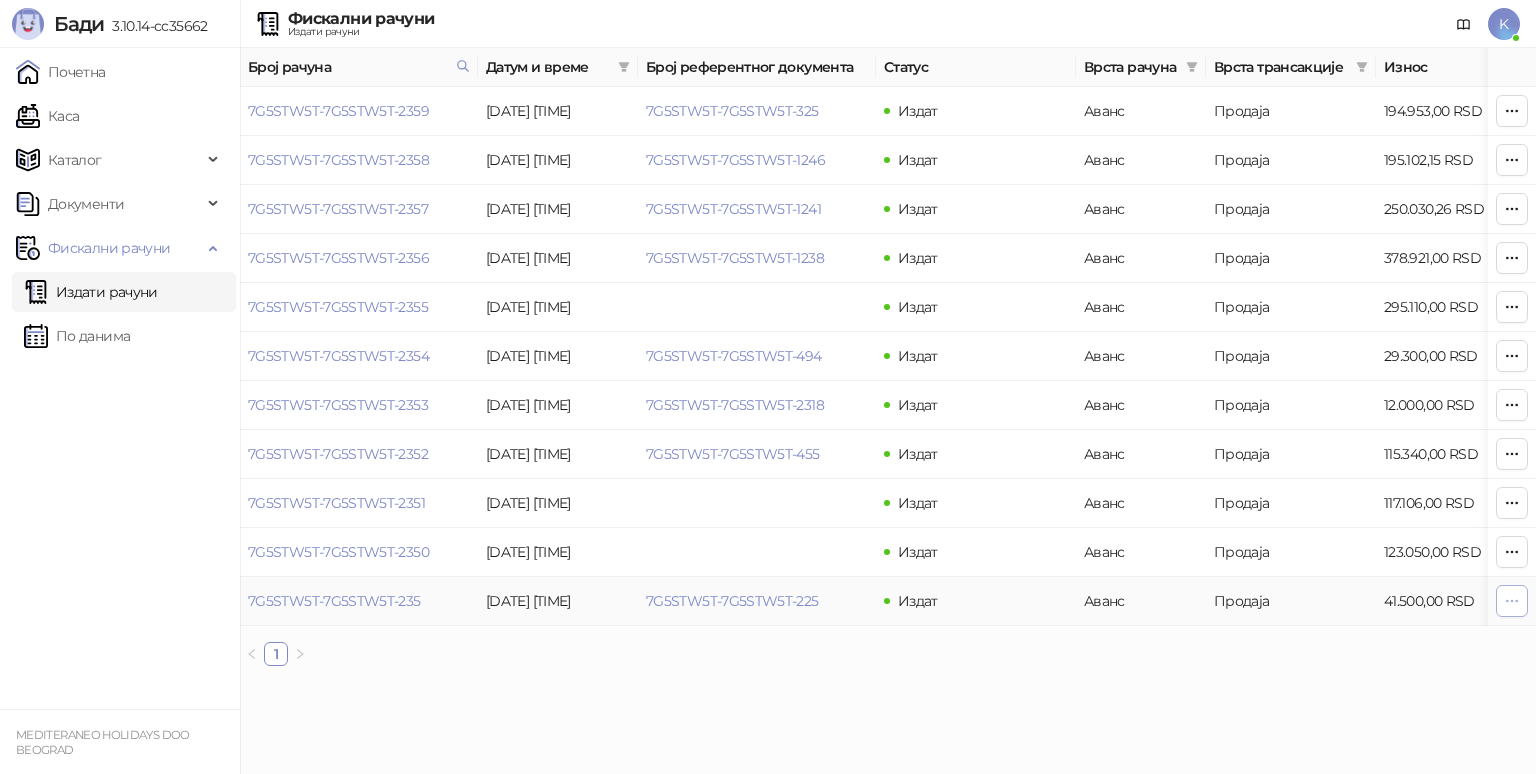 click at bounding box center [1512, 601] 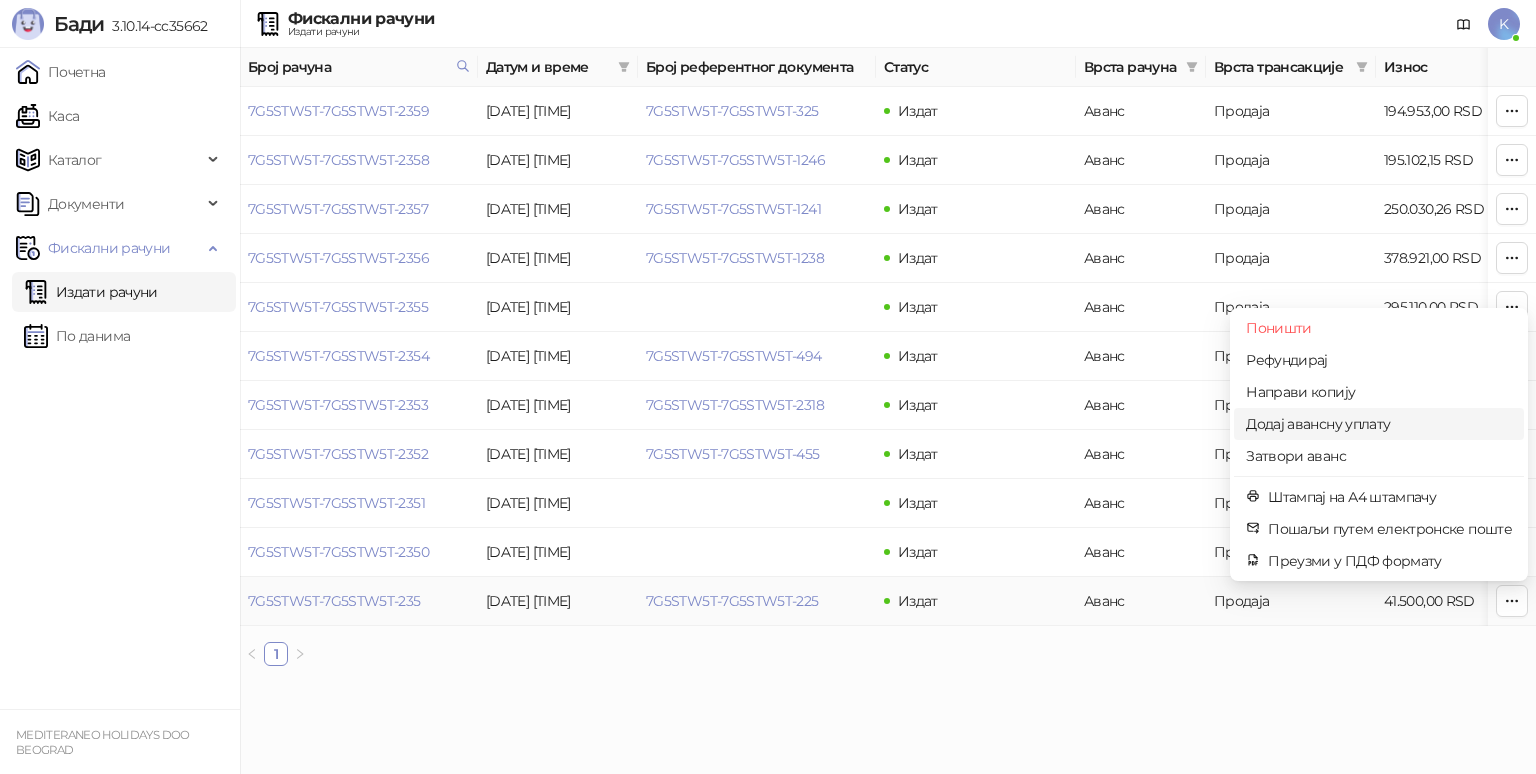 click on "Додај авансну уплату" at bounding box center (1379, 424) 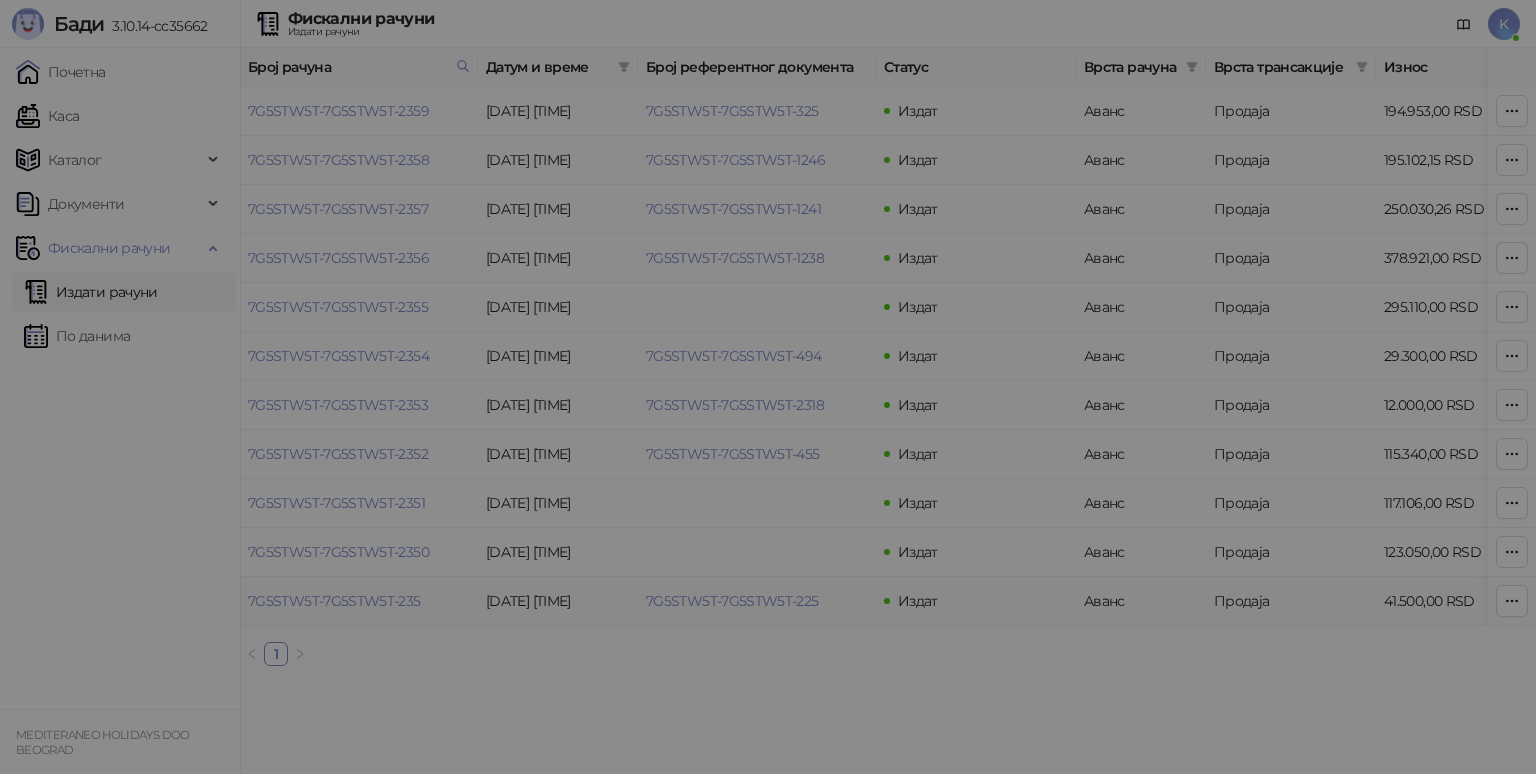 type on "**********" 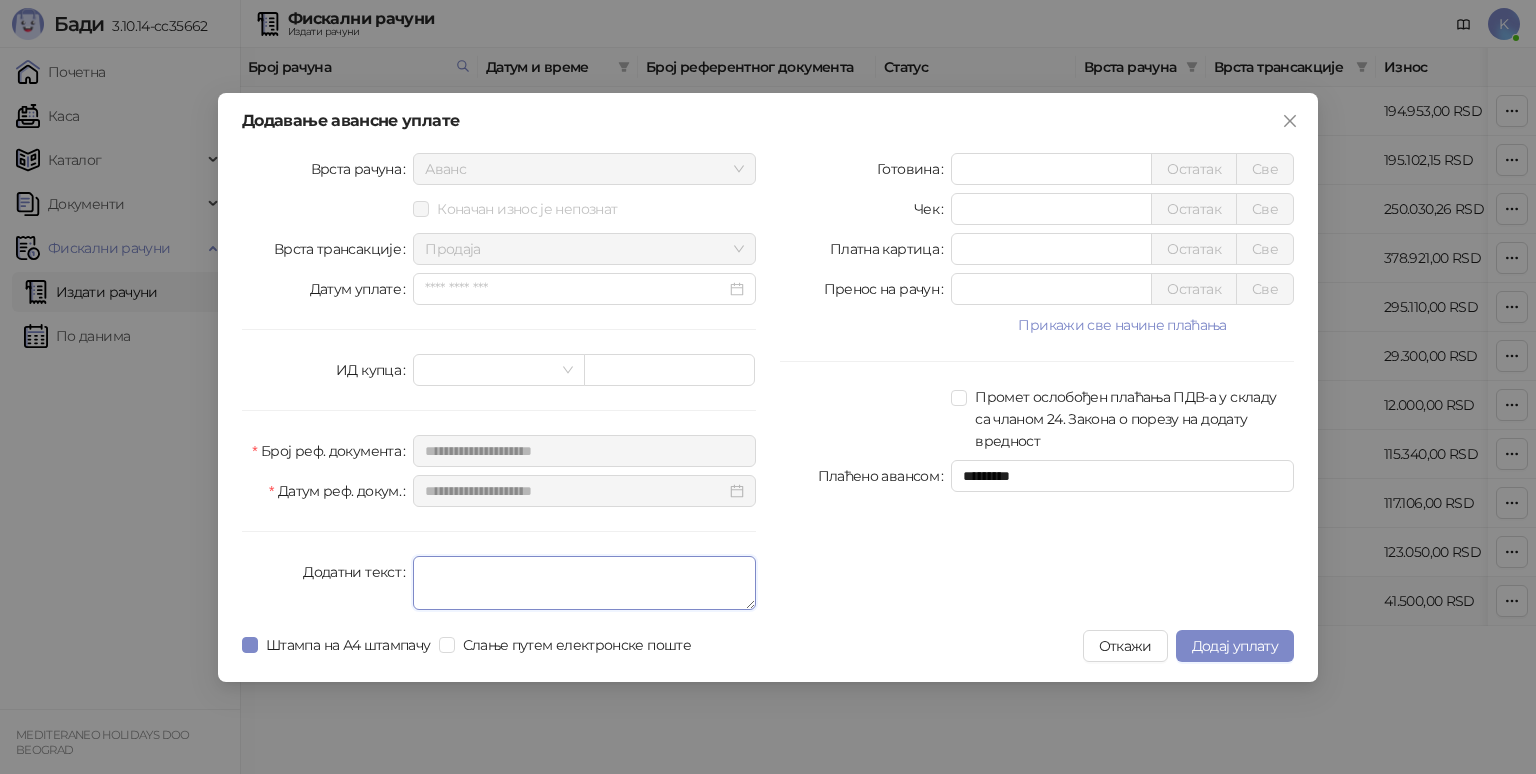 click on "Додатни текст" at bounding box center (584, 583) 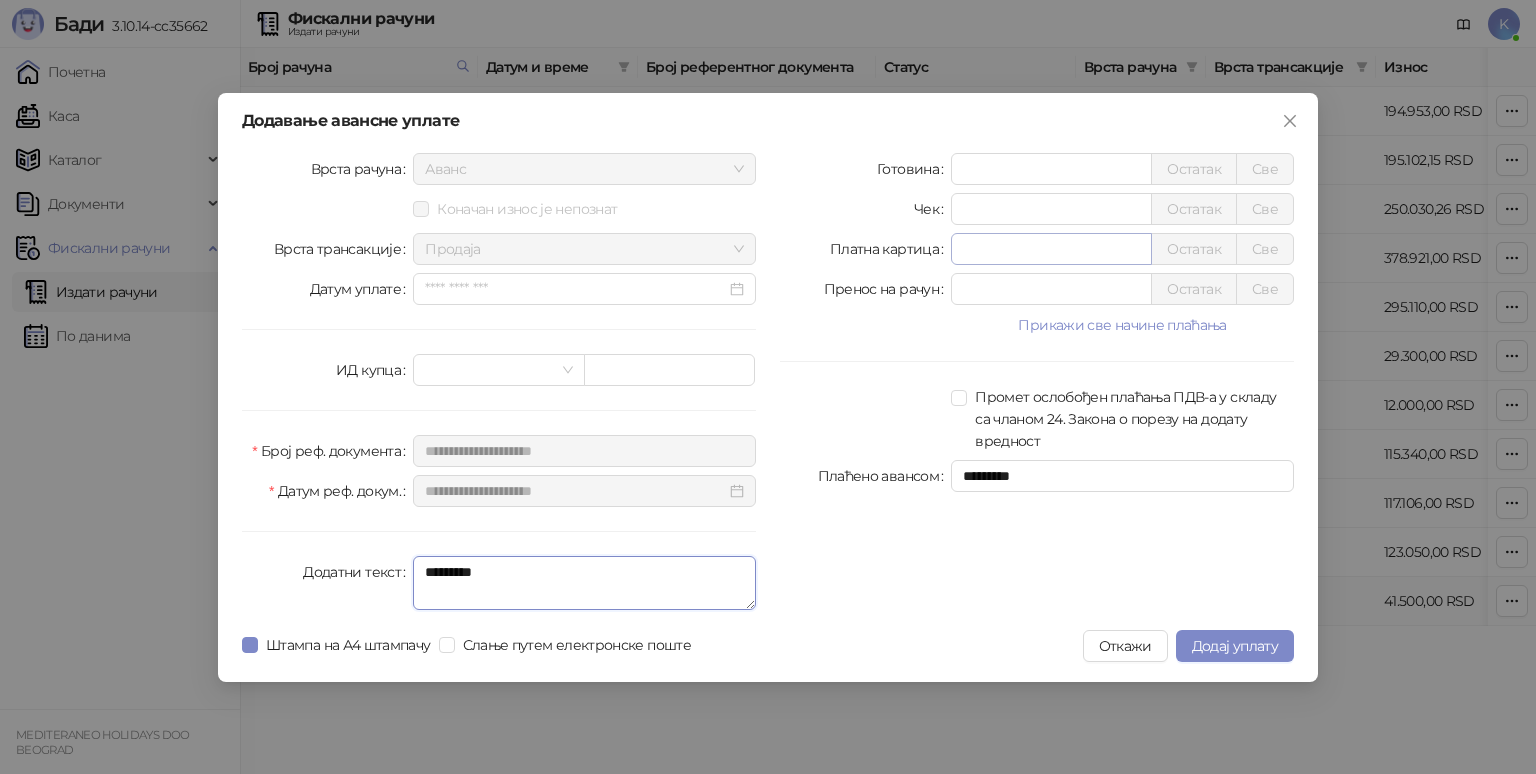 type on "*********" 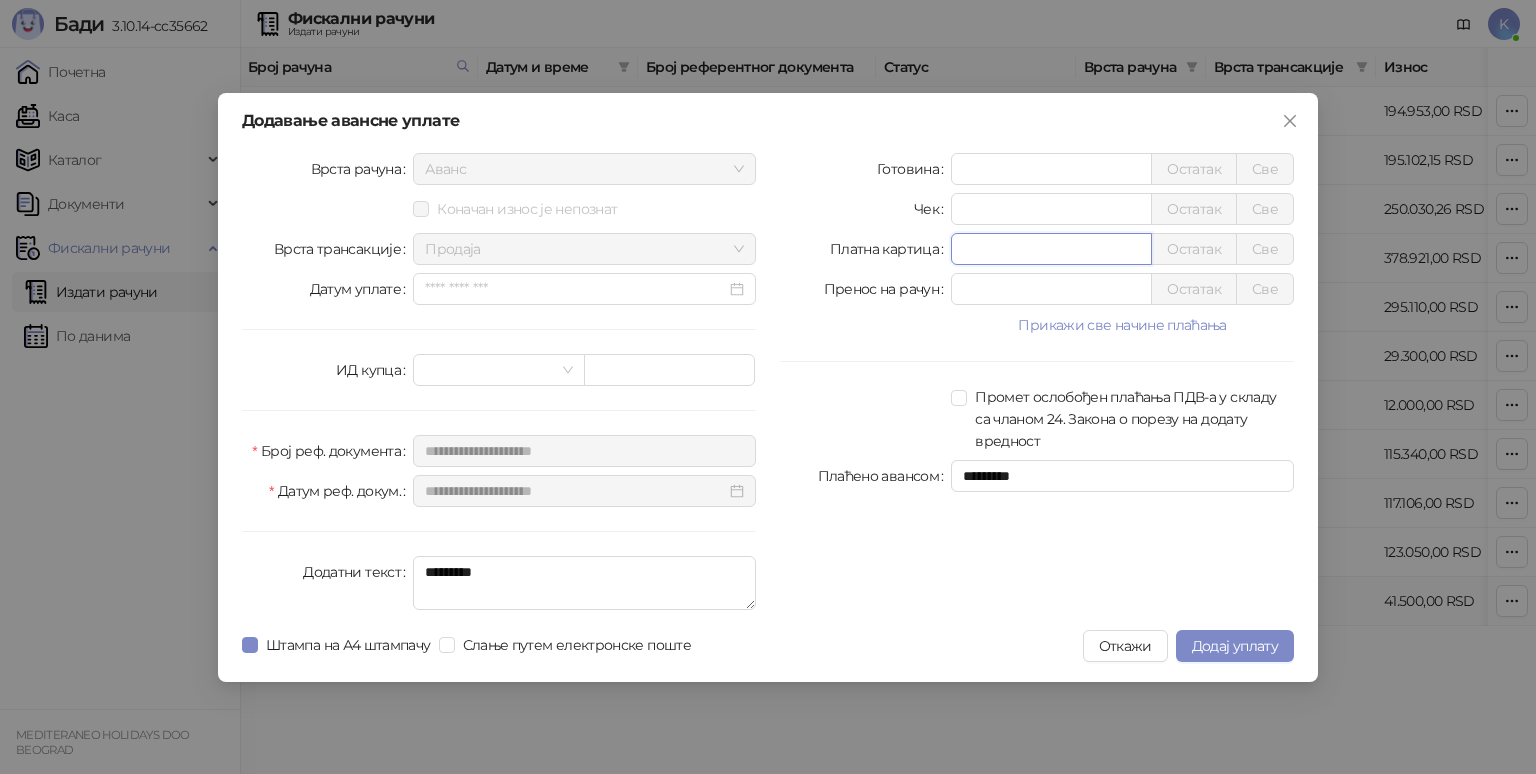 click on "*" at bounding box center [1051, 249] 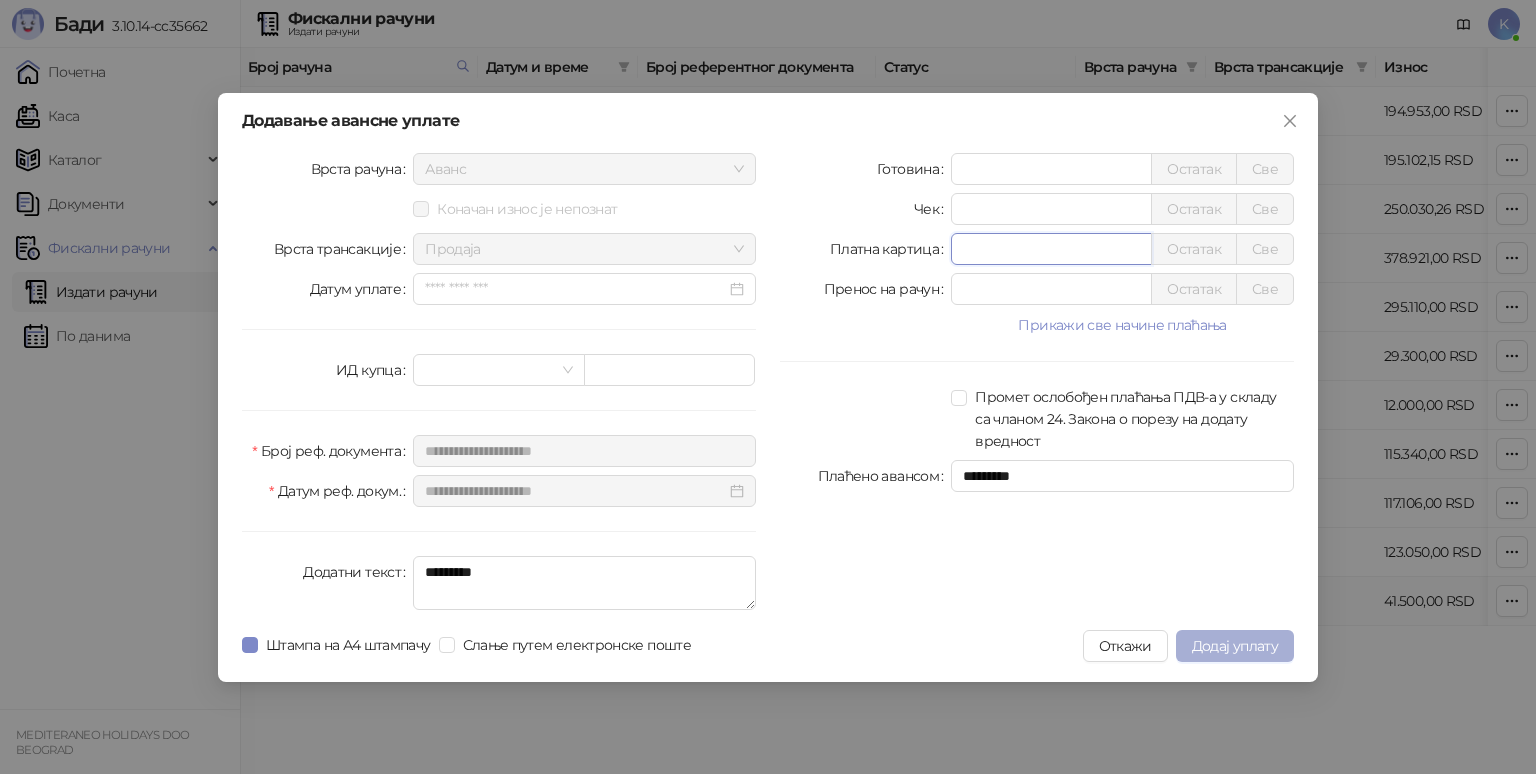 type on "*****" 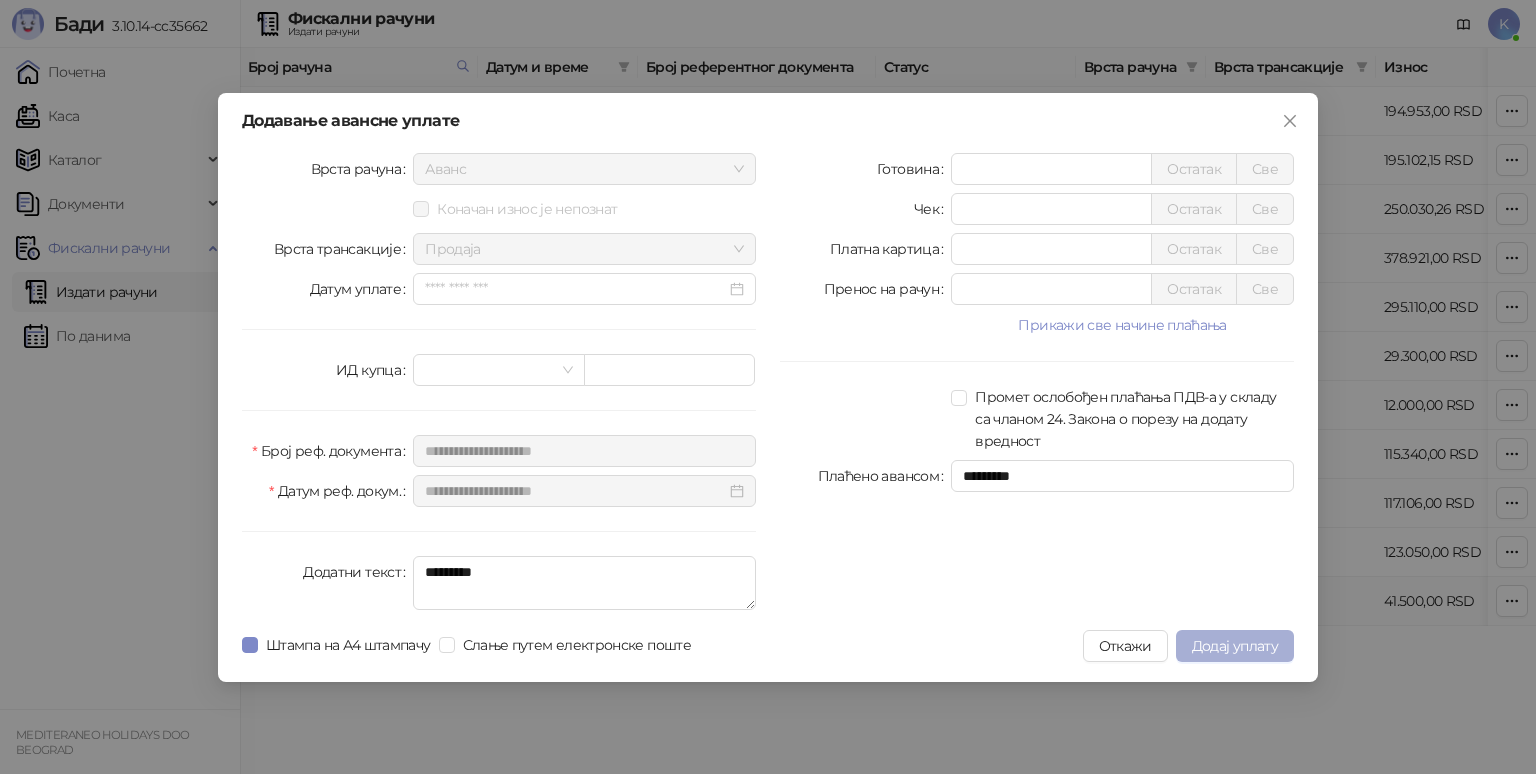 click on "Додај уплату" at bounding box center (1235, 646) 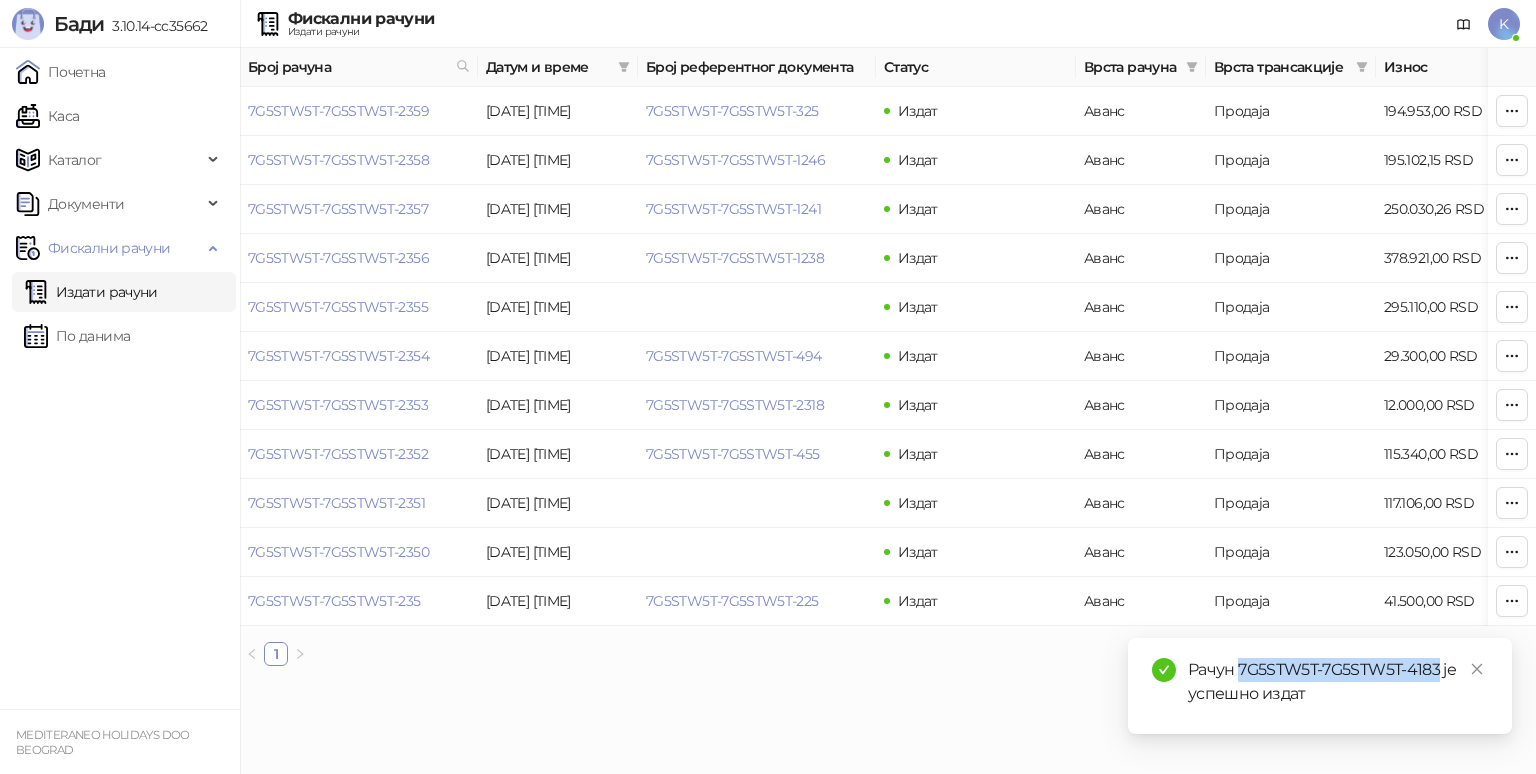 drag, startPoint x: 1238, startPoint y: 668, endPoint x: 1440, endPoint y: 665, distance: 202.02228 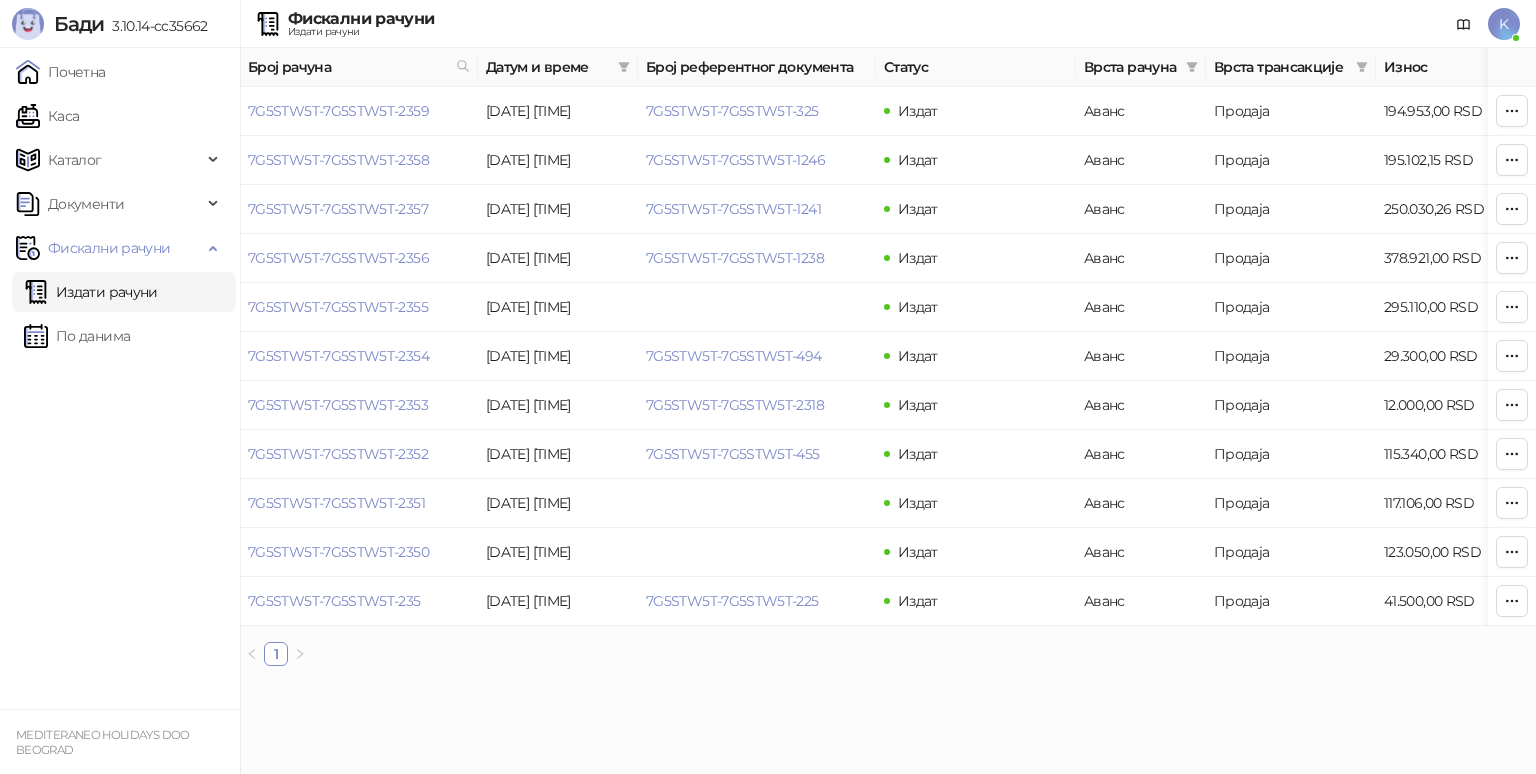 click on "Издати рачуни" at bounding box center (91, 292) 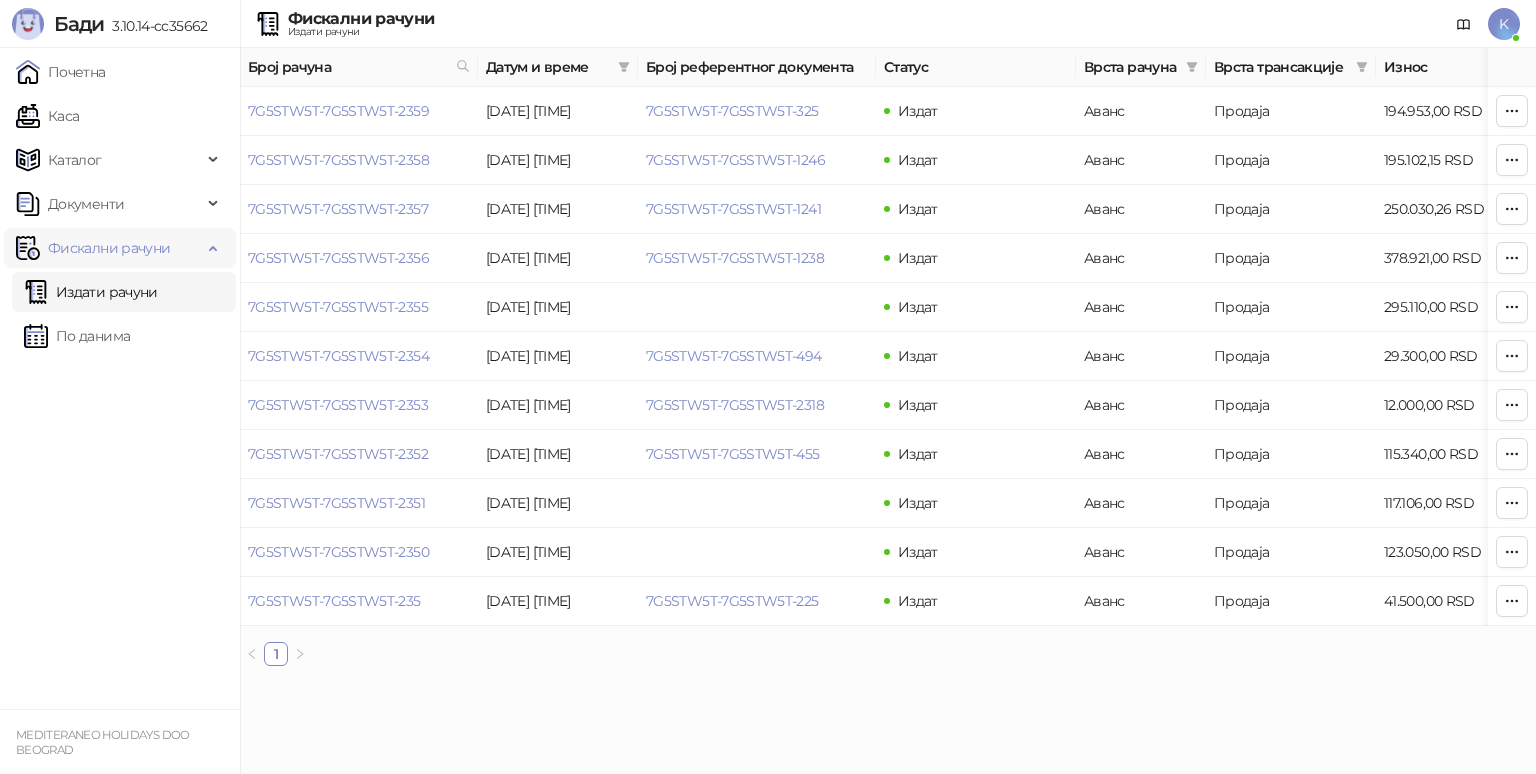 click on "Фискални рачуни" at bounding box center (109, 248) 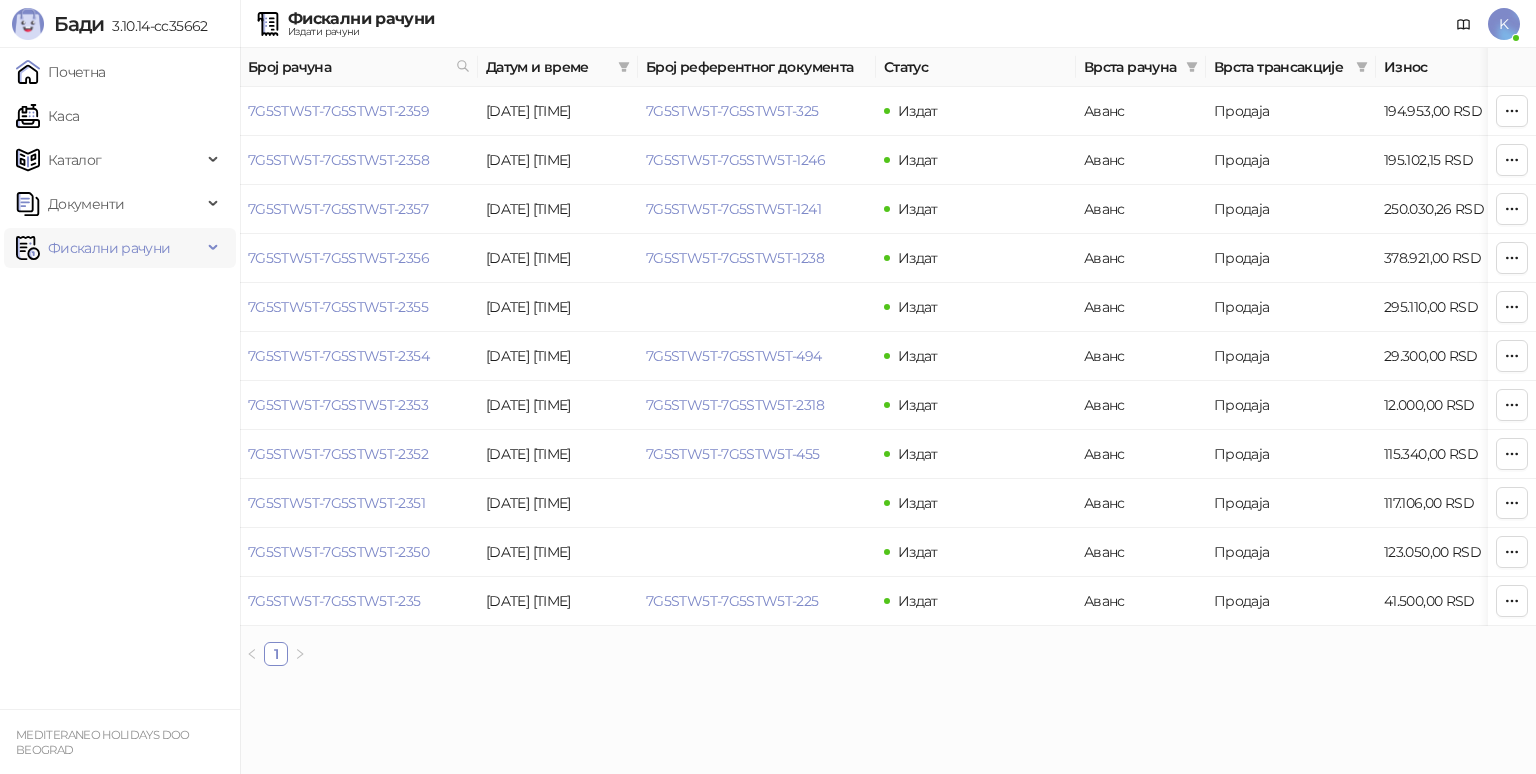 click on "Фискални рачуни" at bounding box center (109, 248) 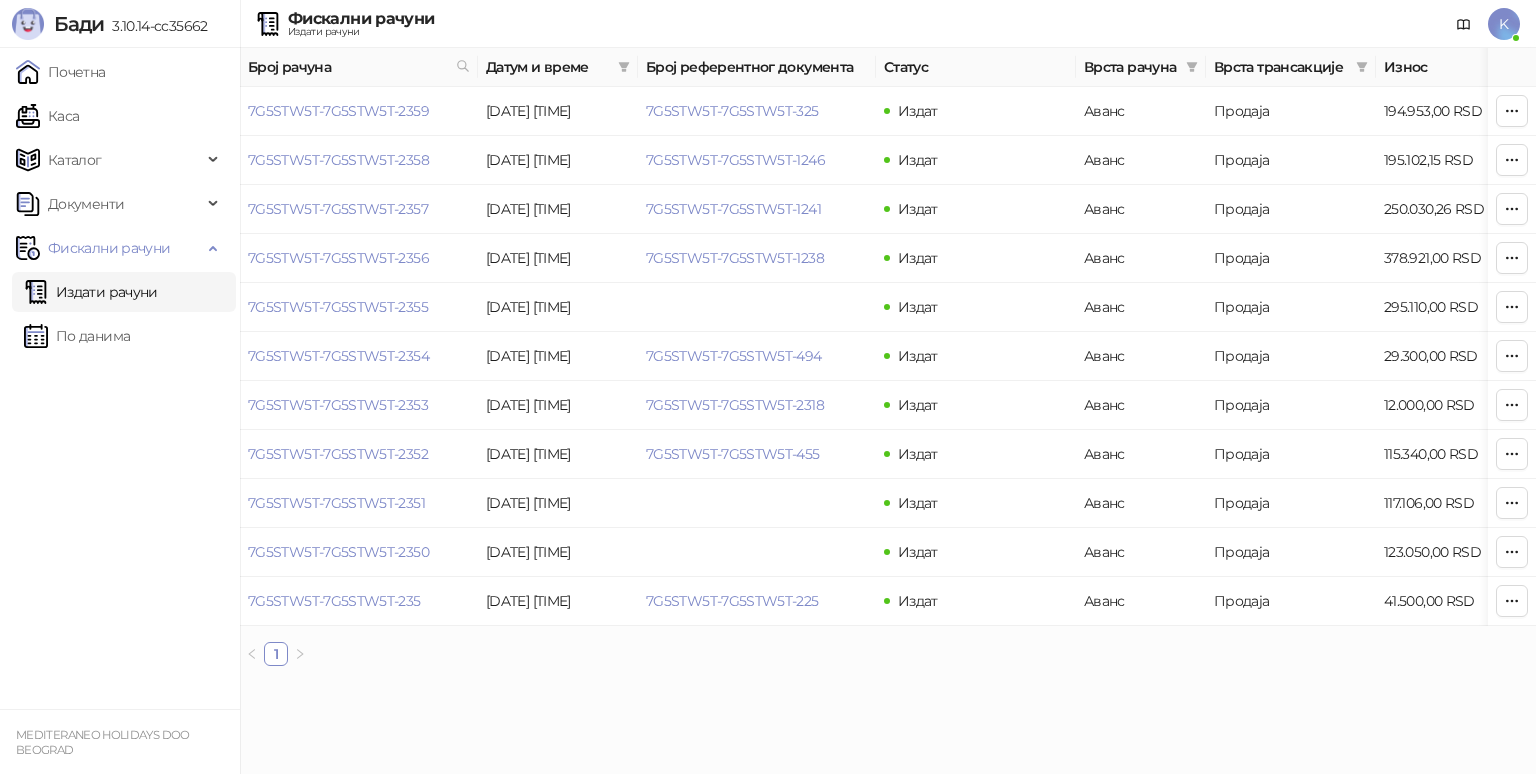 click on "Издати рачуни" at bounding box center (91, 292) 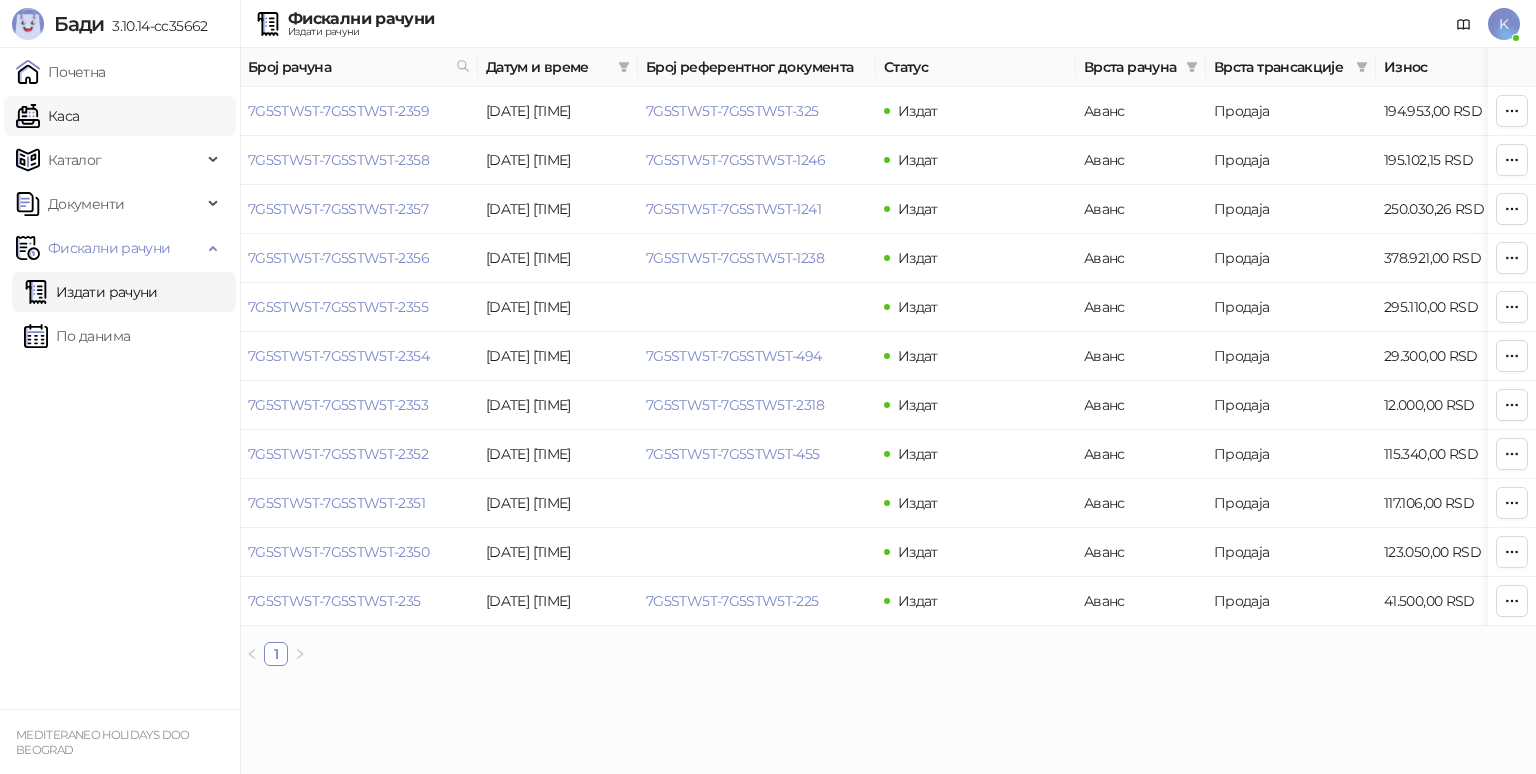 drag, startPoint x: 81, startPoint y: 127, endPoint x: 156, endPoint y: 264, distance: 156.18579 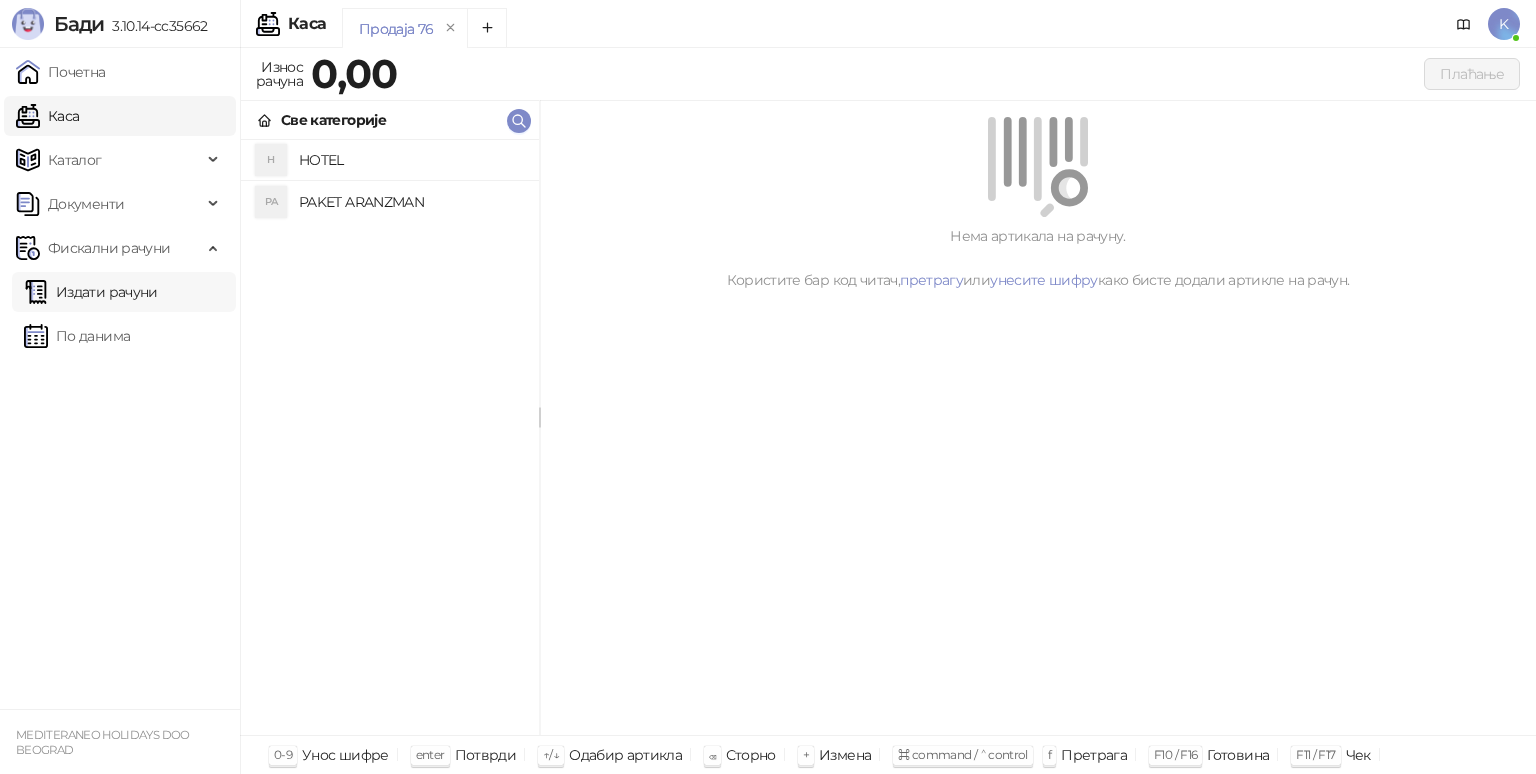 click on "Издати рачуни" at bounding box center [91, 292] 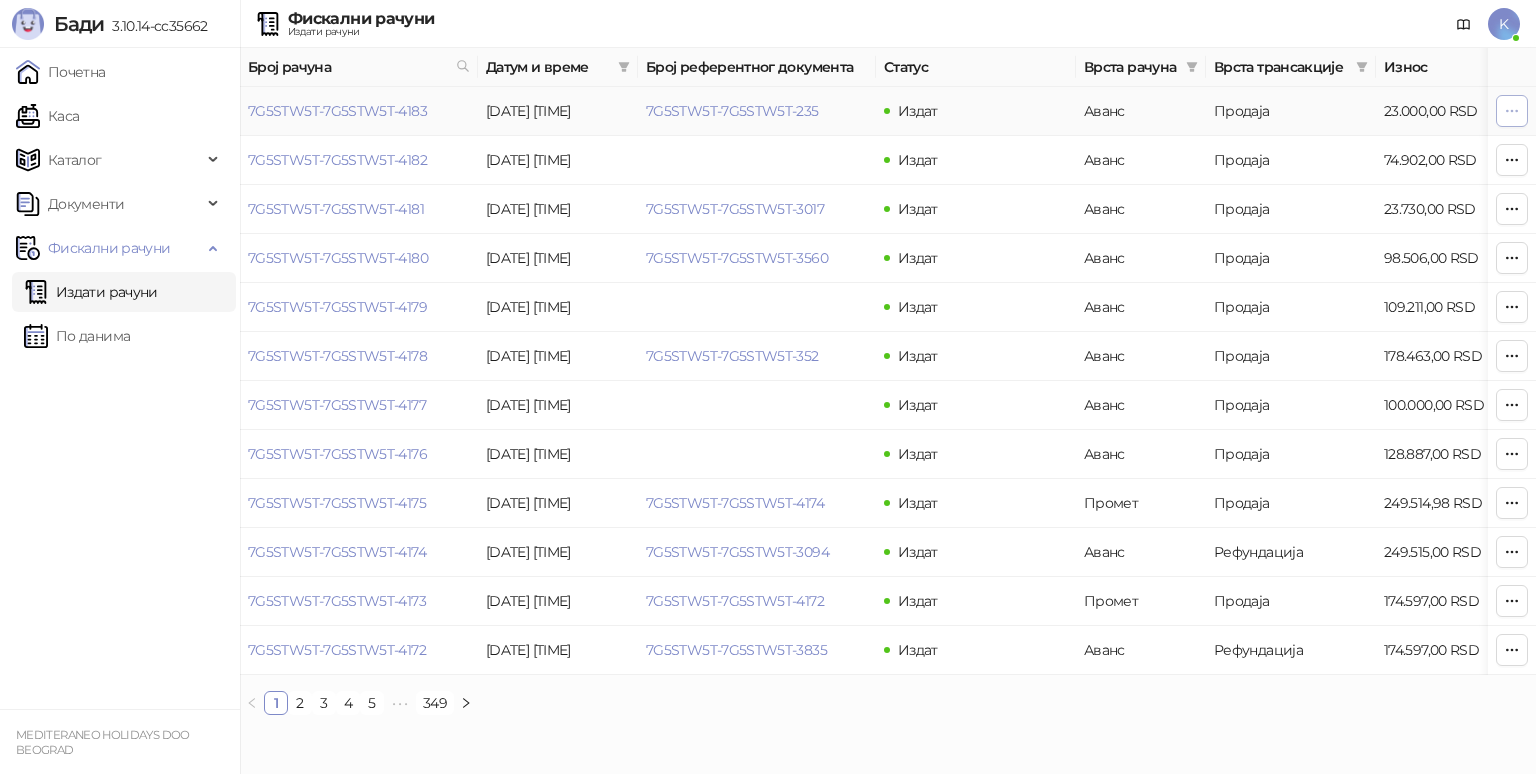 click 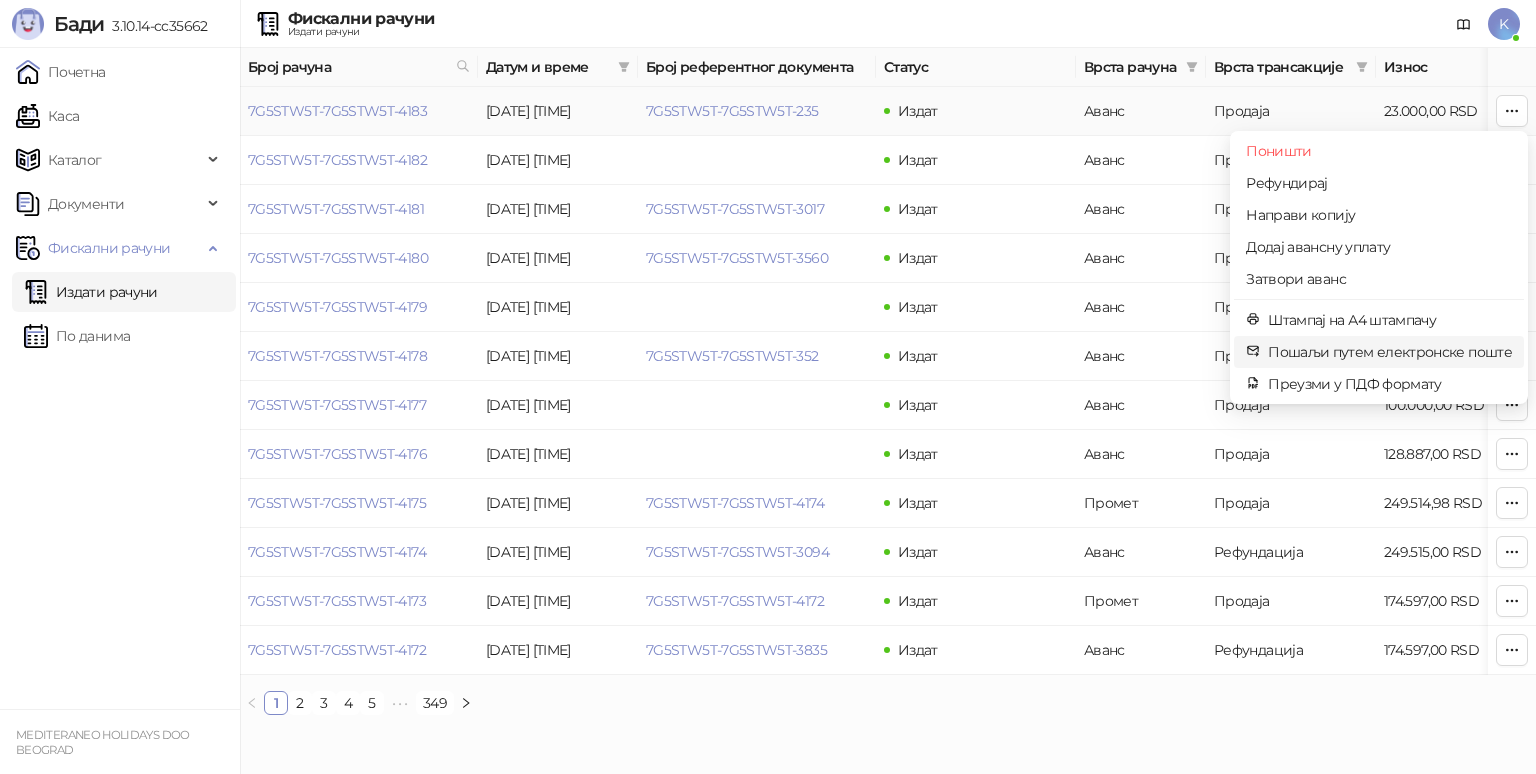 click on "Пошаљи путем електронске поште" at bounding box center (1390, 352) 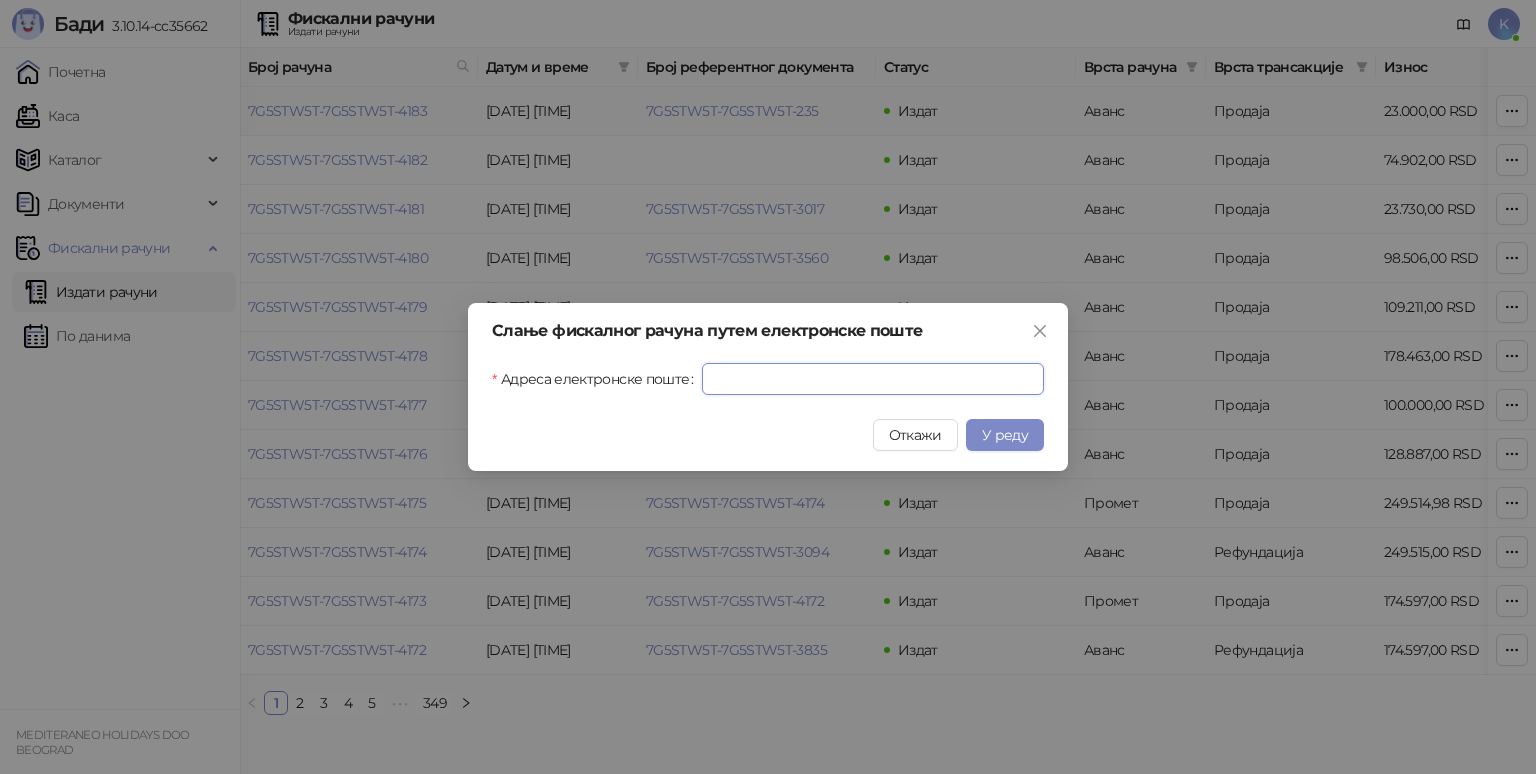click on "Адреса електронске поште" at bounding box center [873, 379] 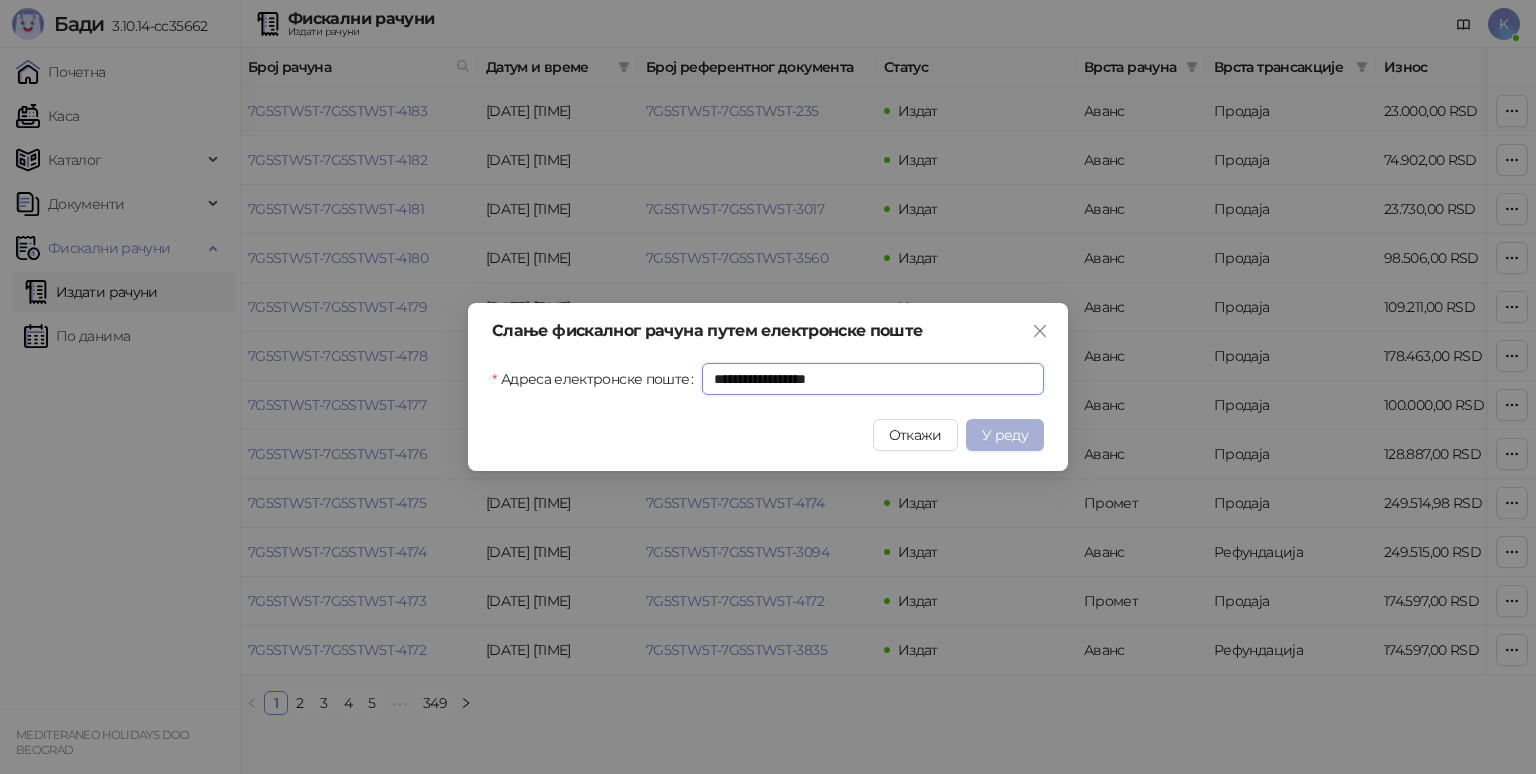 type on "**********" 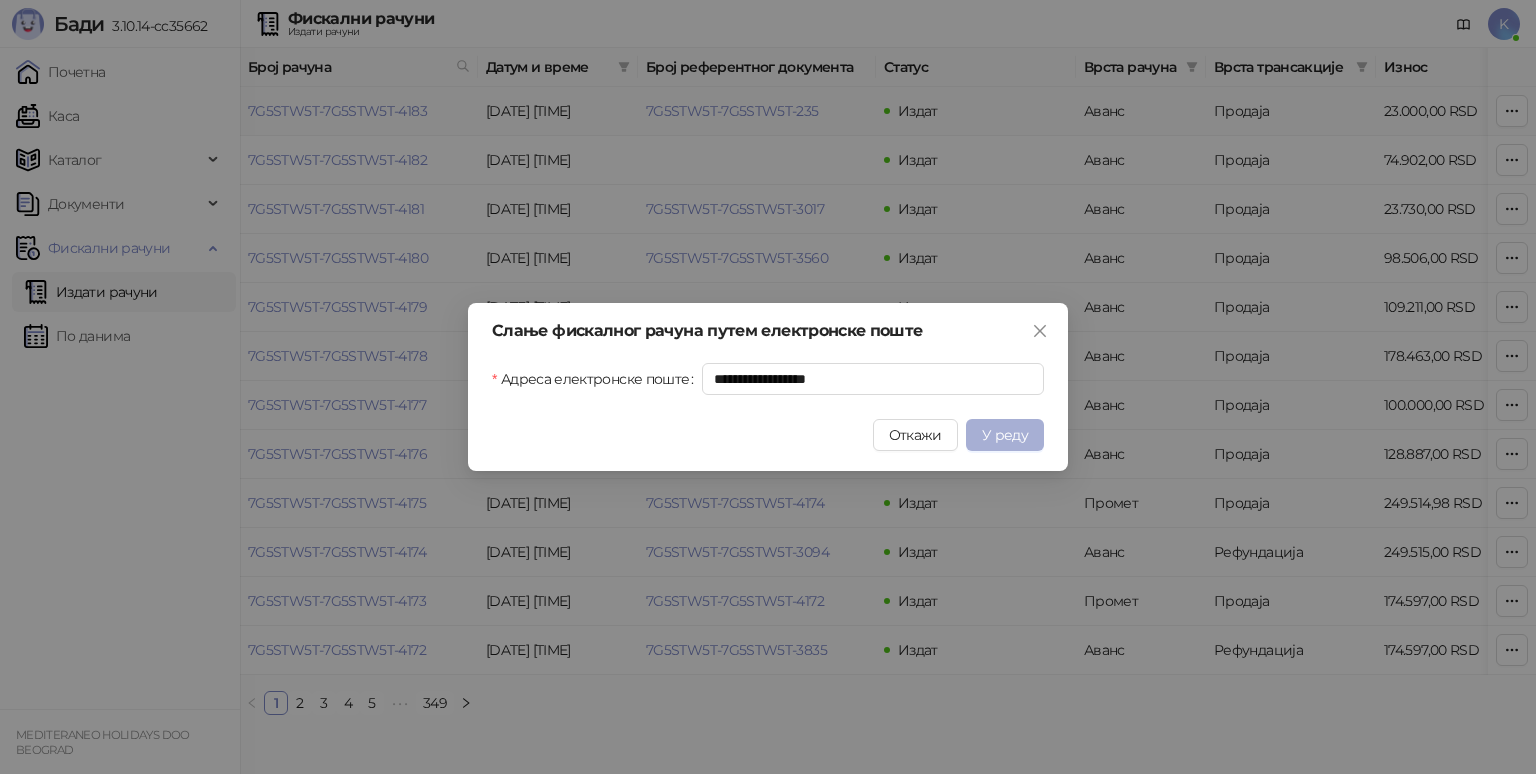 click on "У реду" at bounding box center (1005, 435) 